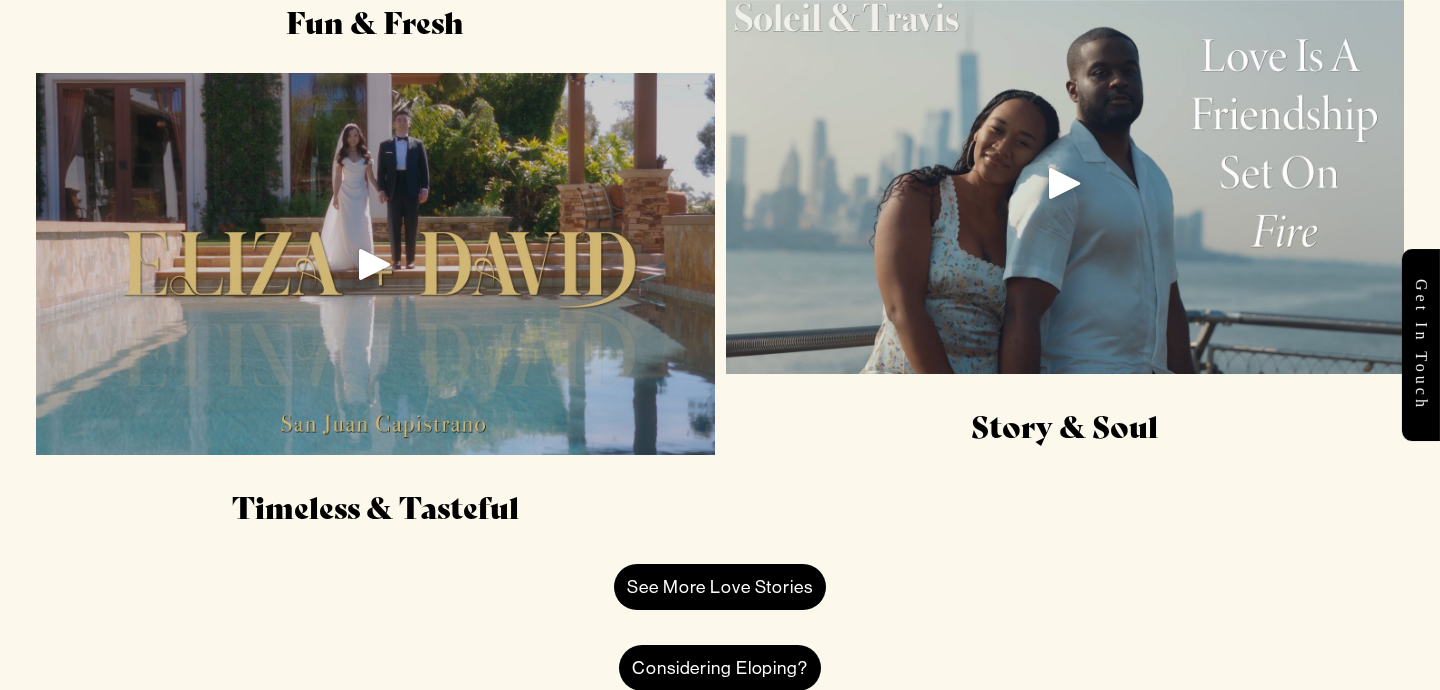 scroll, scrollTop: 2760, scrollLeft: 0, axis: vertical 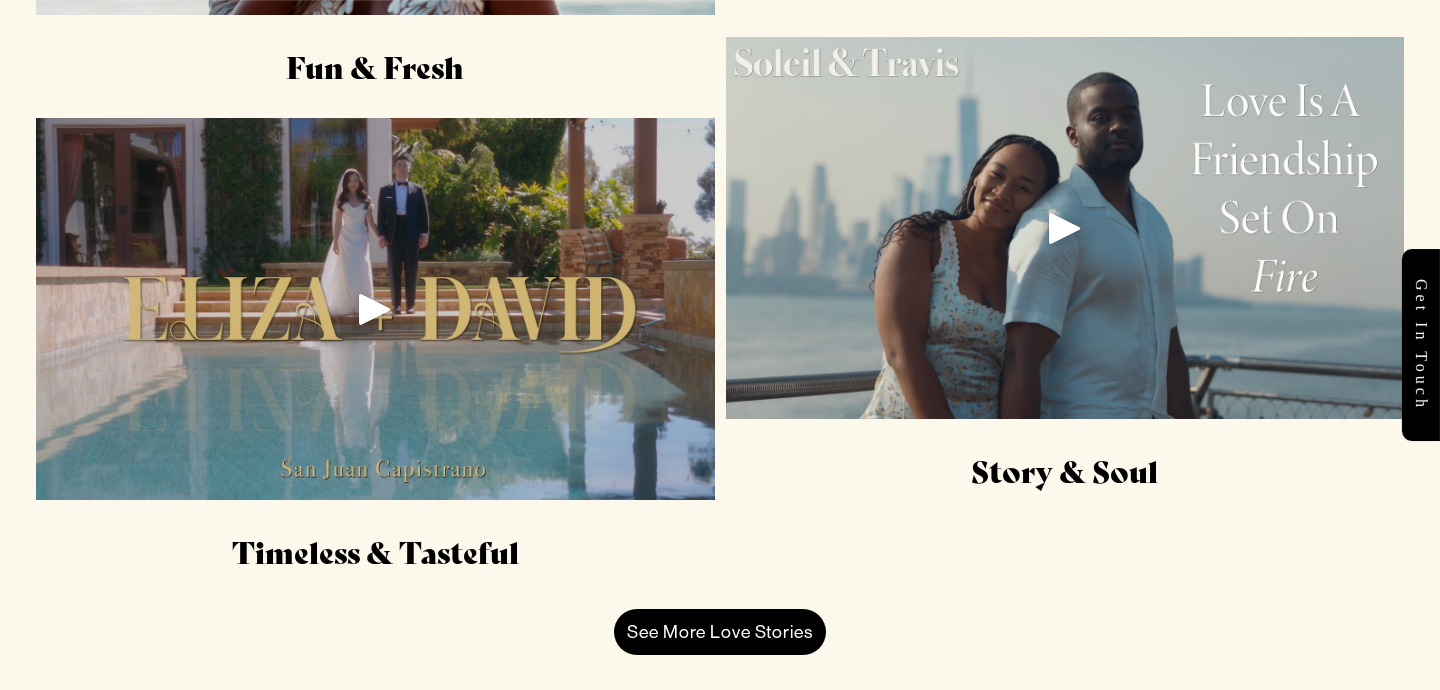 click 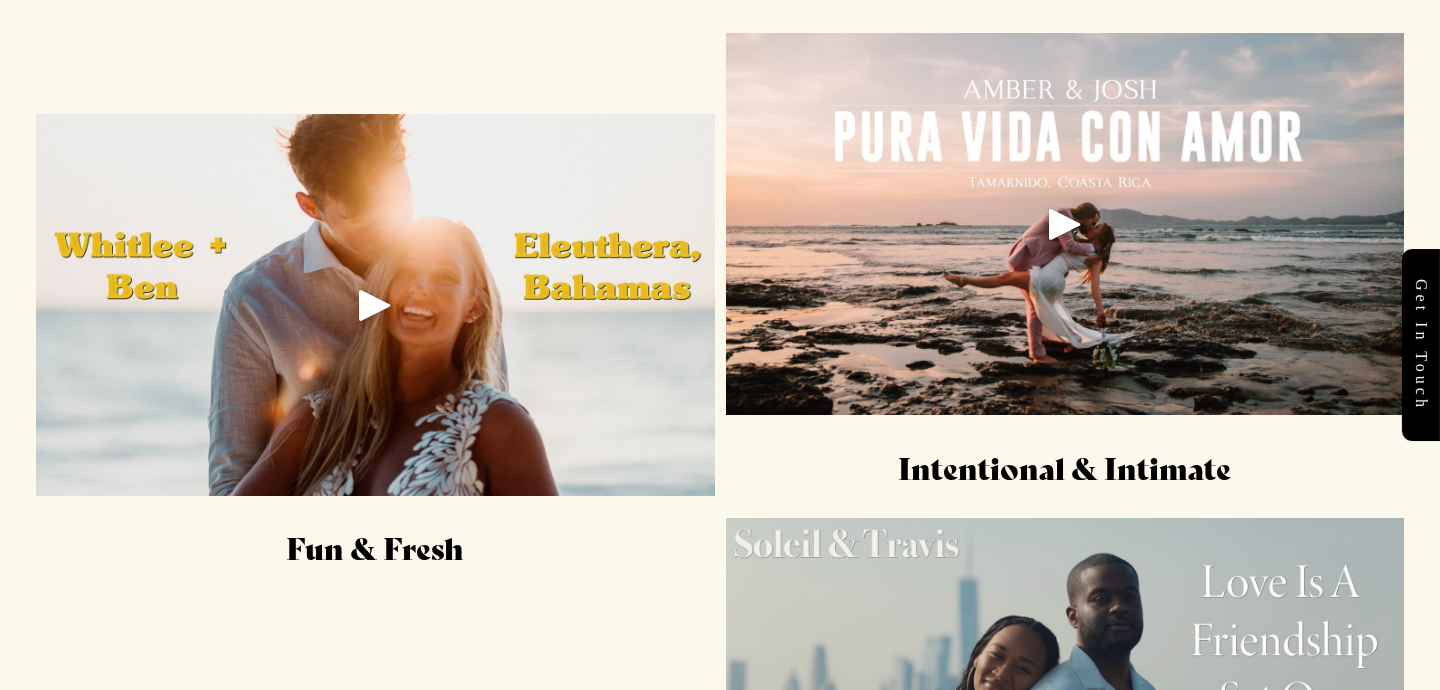 scroll, scrollTop: 2268, scrollLeft: 0, axis: vertical 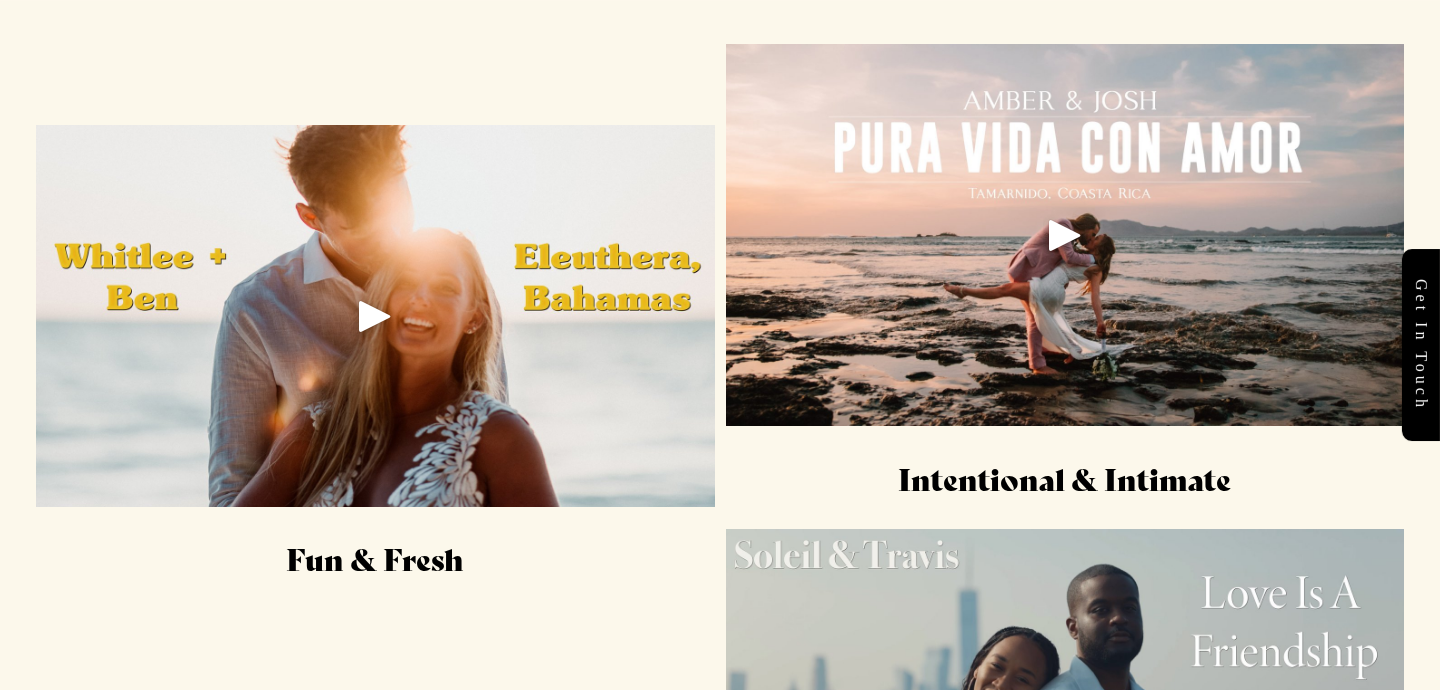 click 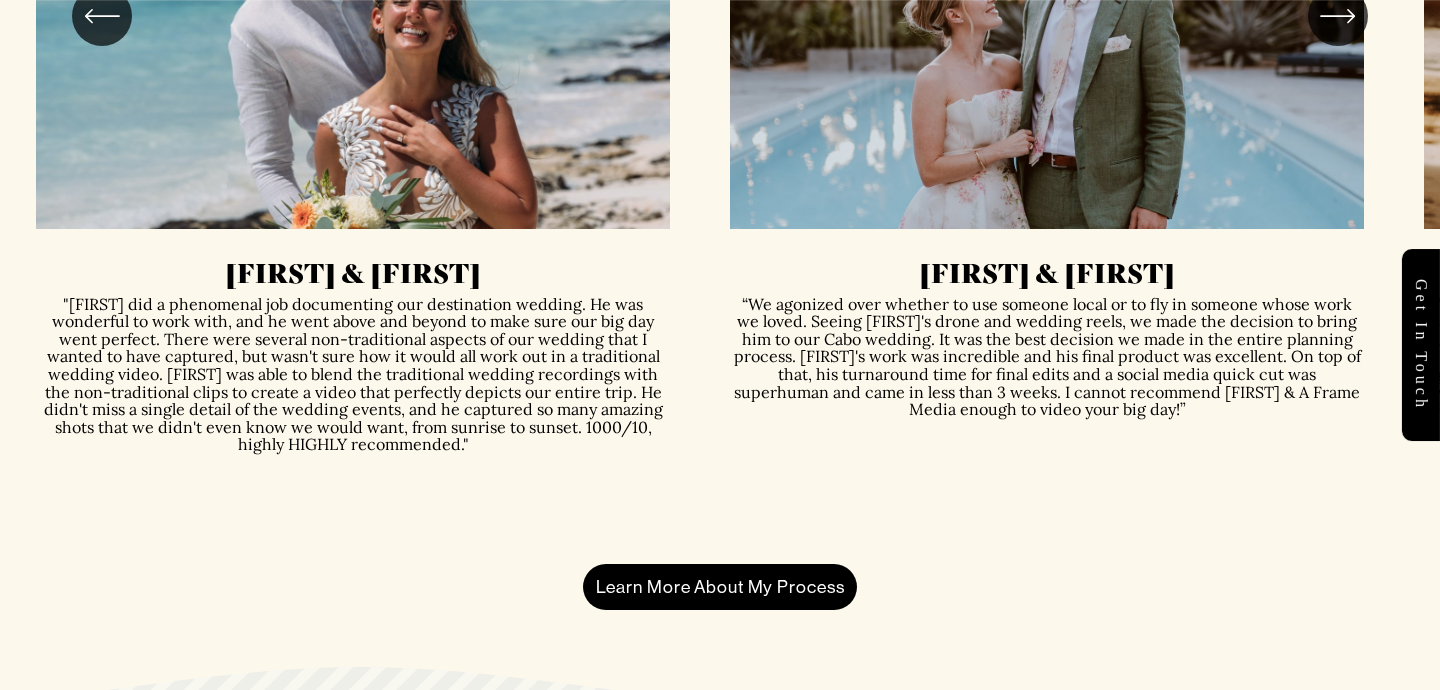 scroll, scrollTop: 4609, scrollLeft: 0, axis: vertical 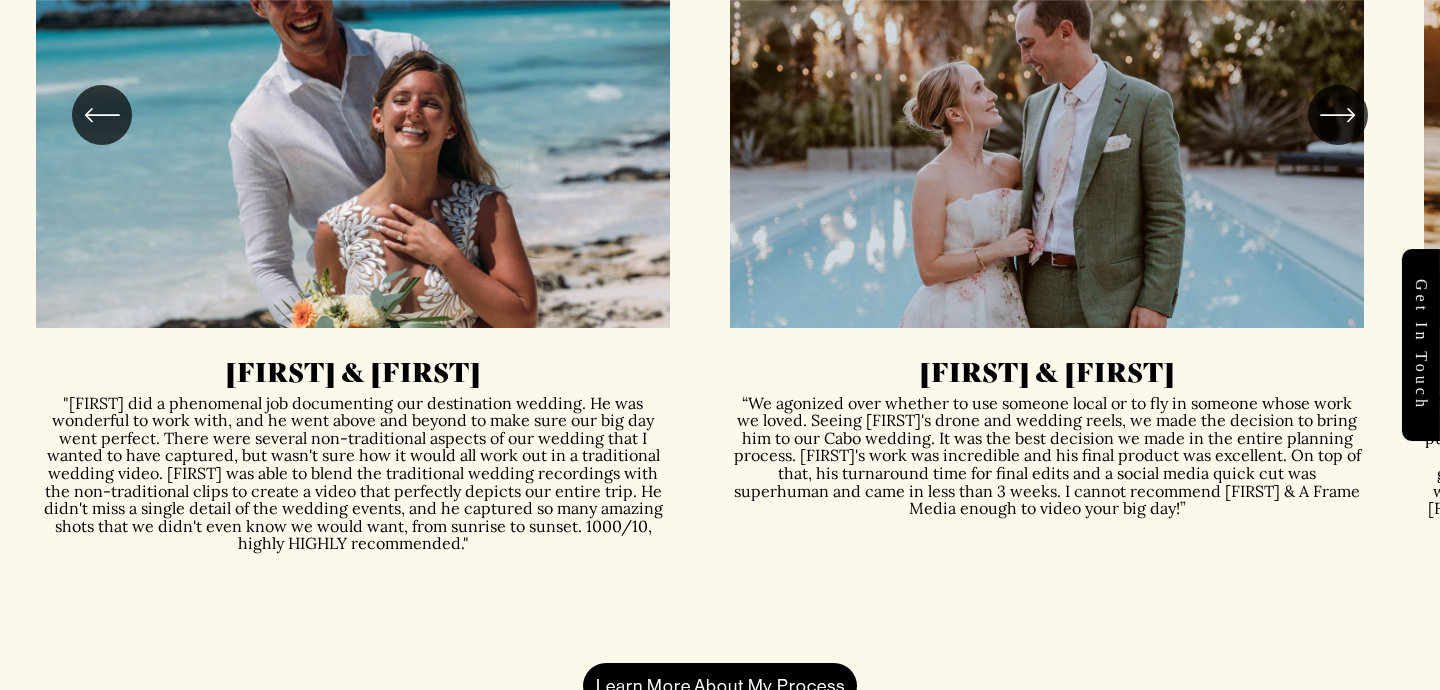 click 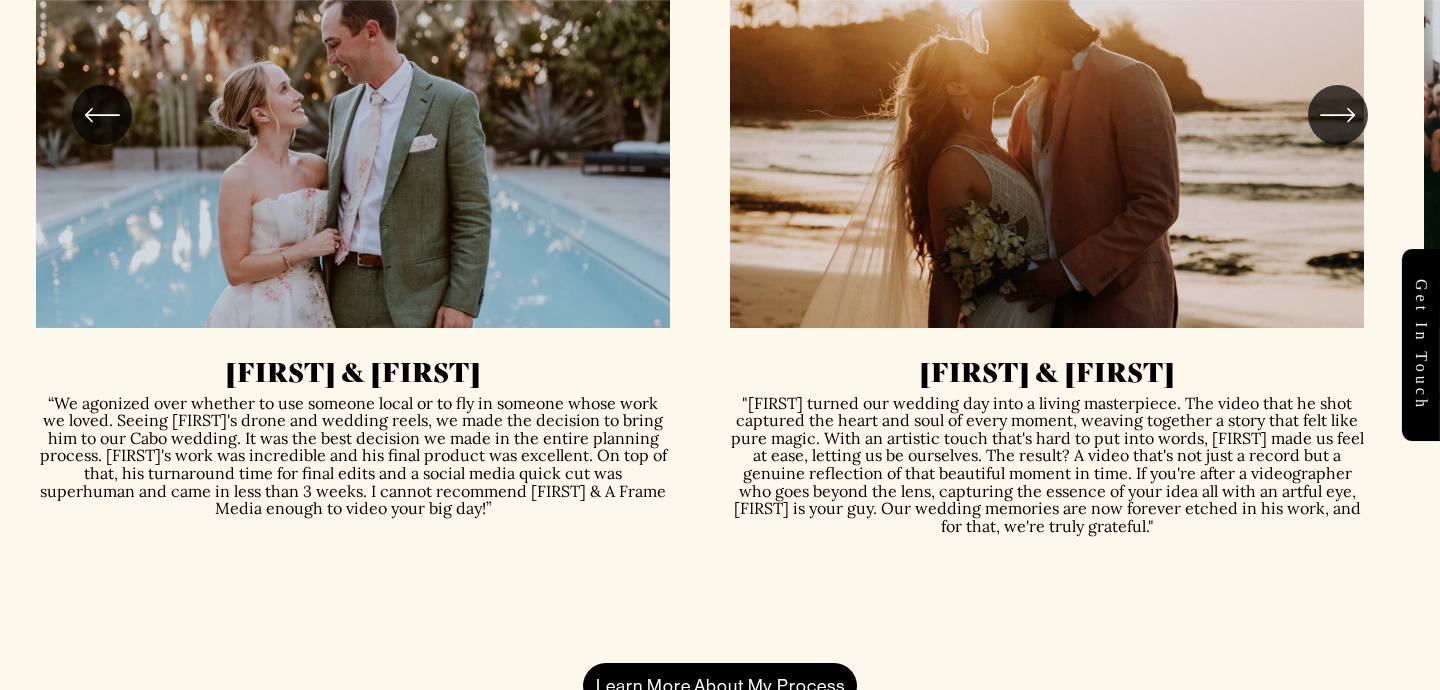 click 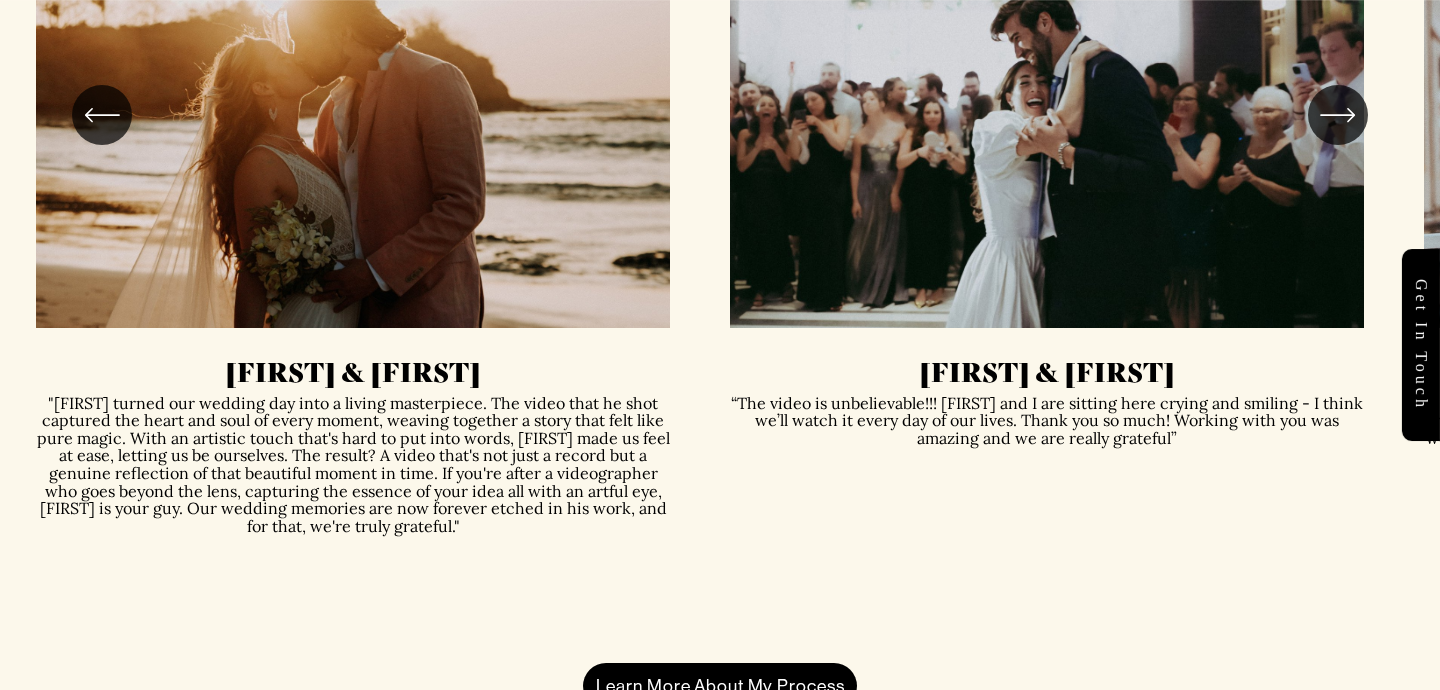 click 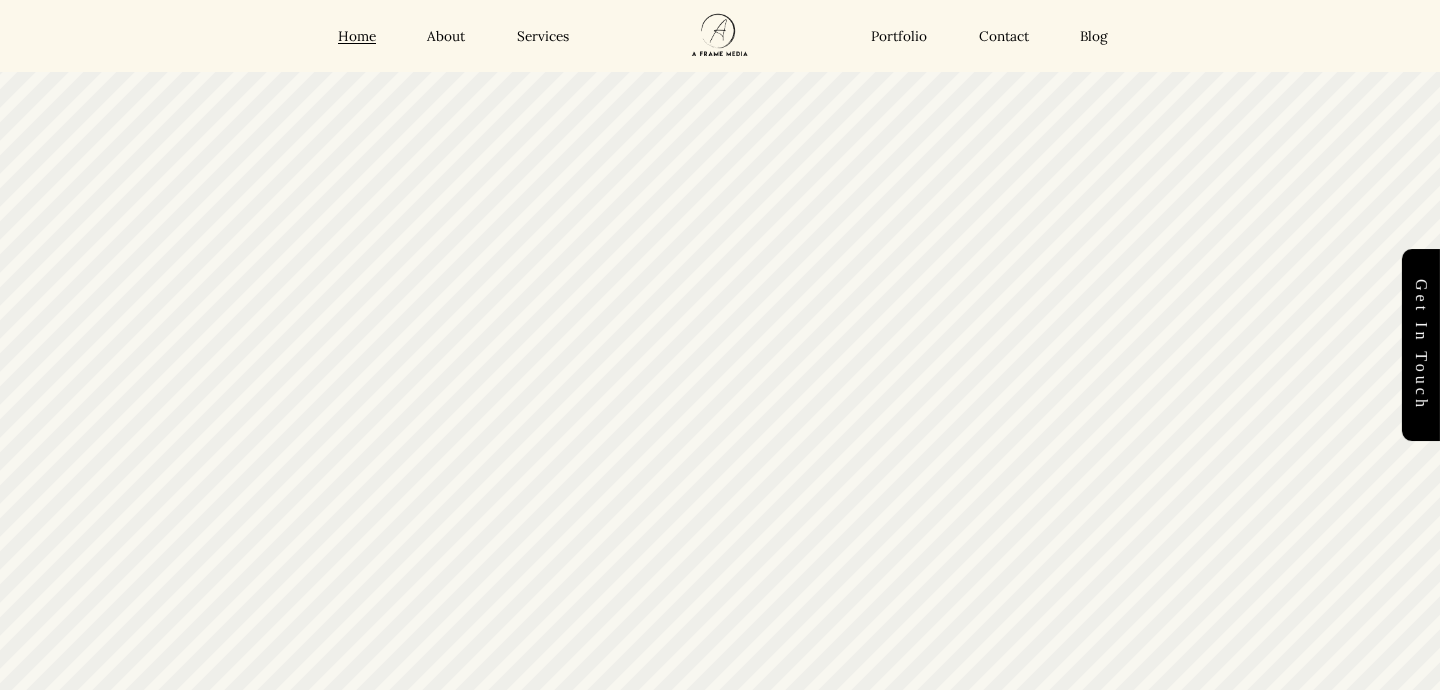 scroll, scrollTop: 6758, scrollLeft: 0, axis: vertical 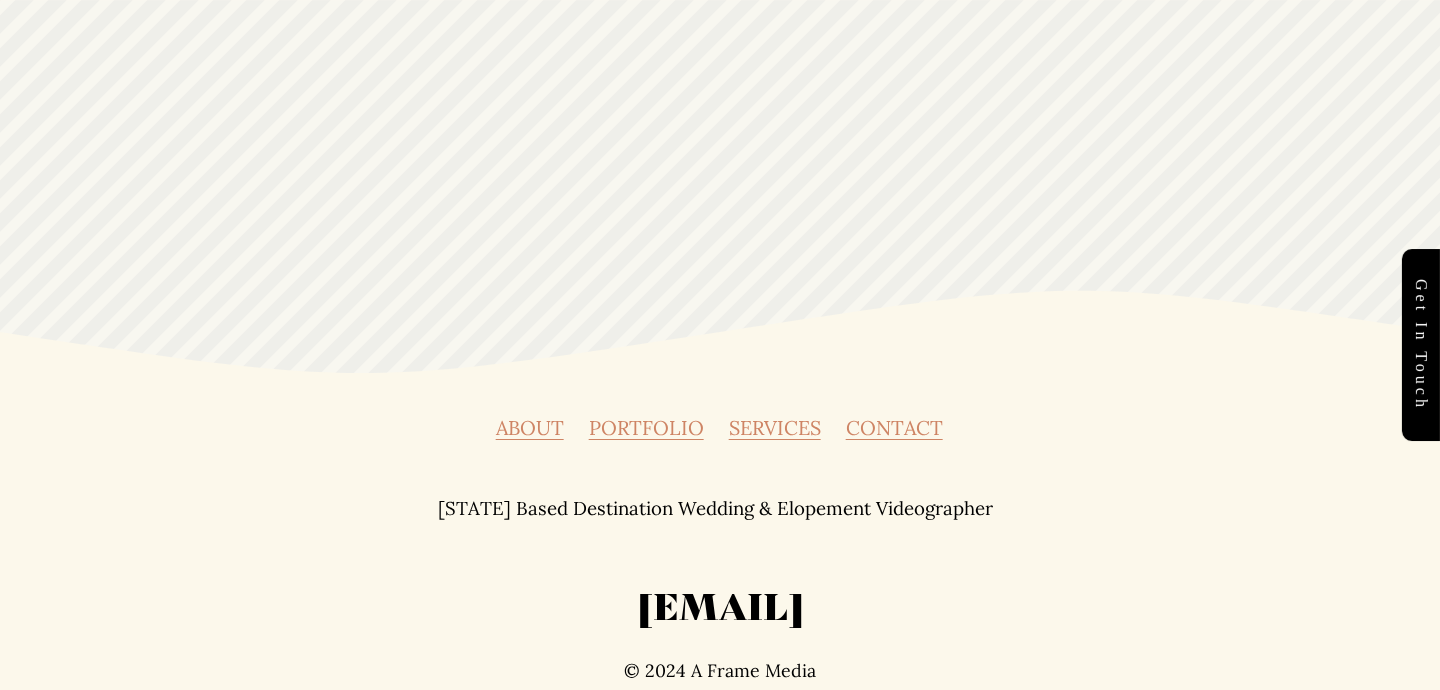 click on "PORTFOLIO" at bounding box center [646, 428] 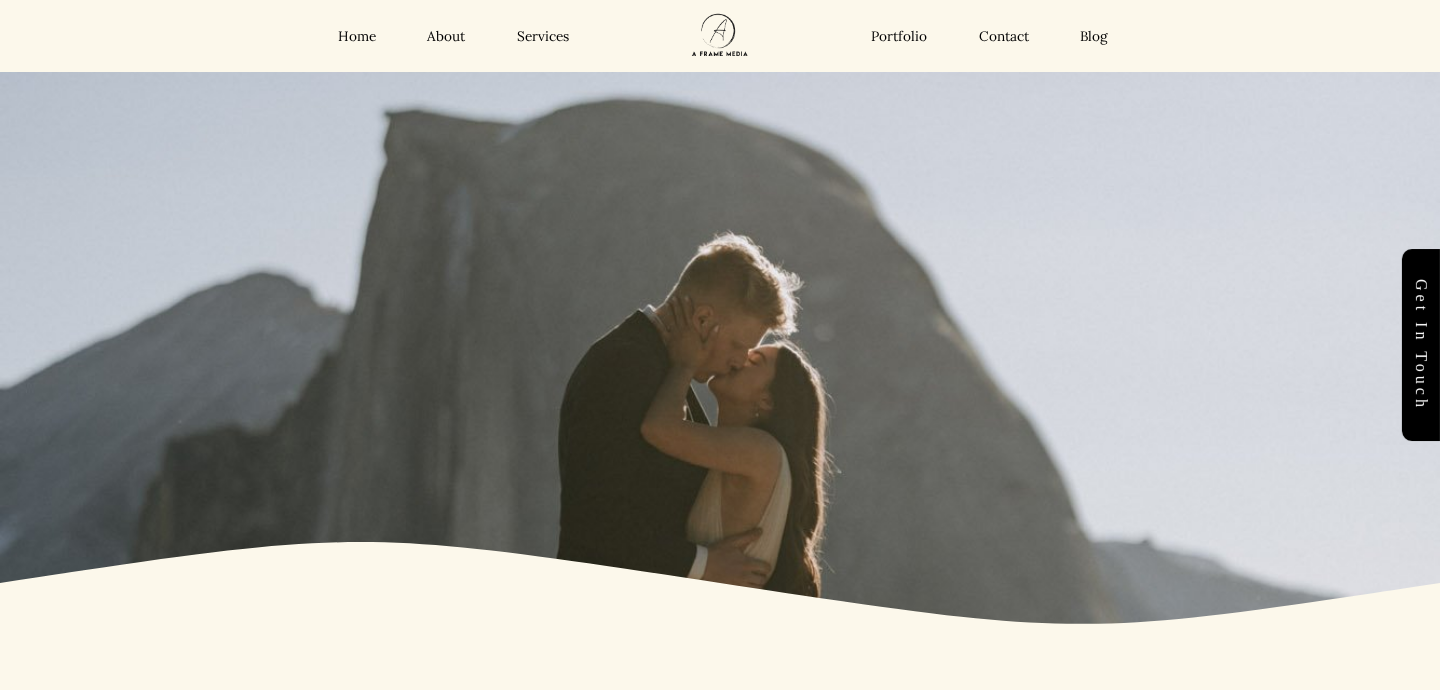 scroll, scrollTop: 0, scrollLeft: 0, axis: both 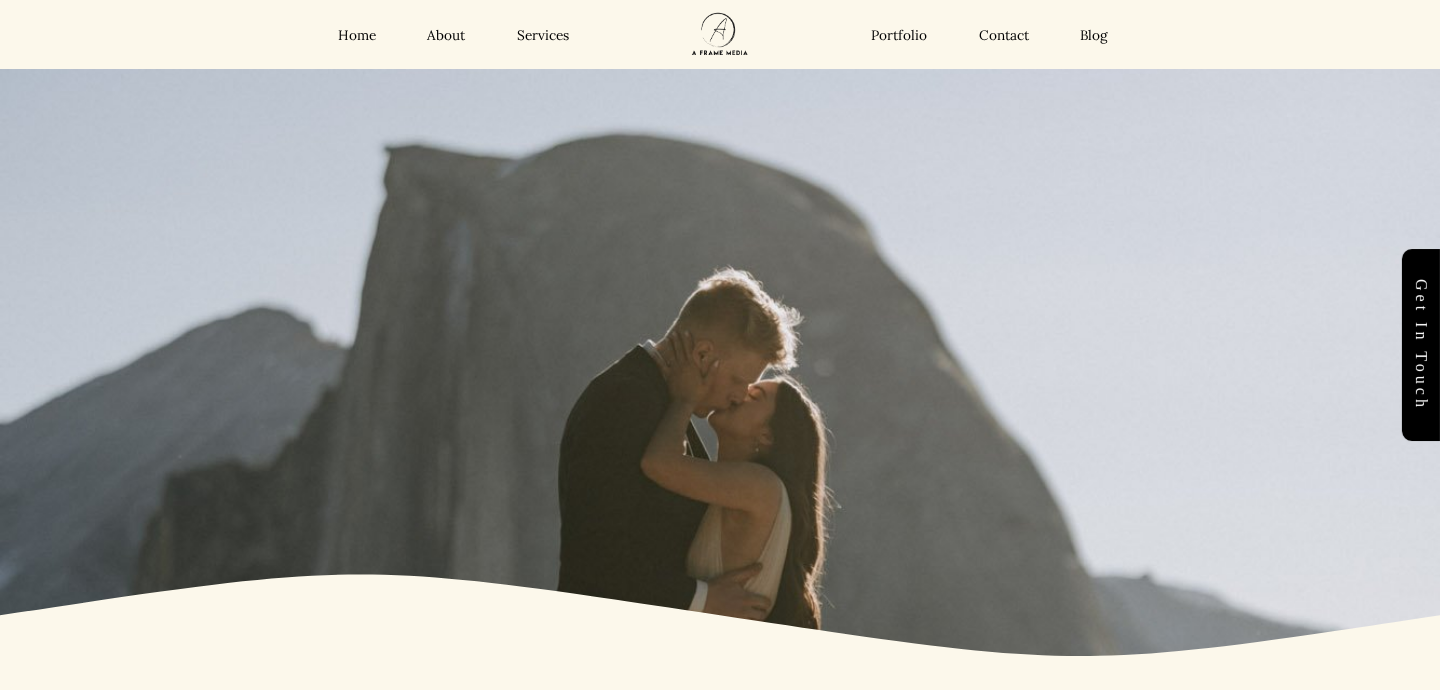 click on "Services" at bounding box center [543, 35] 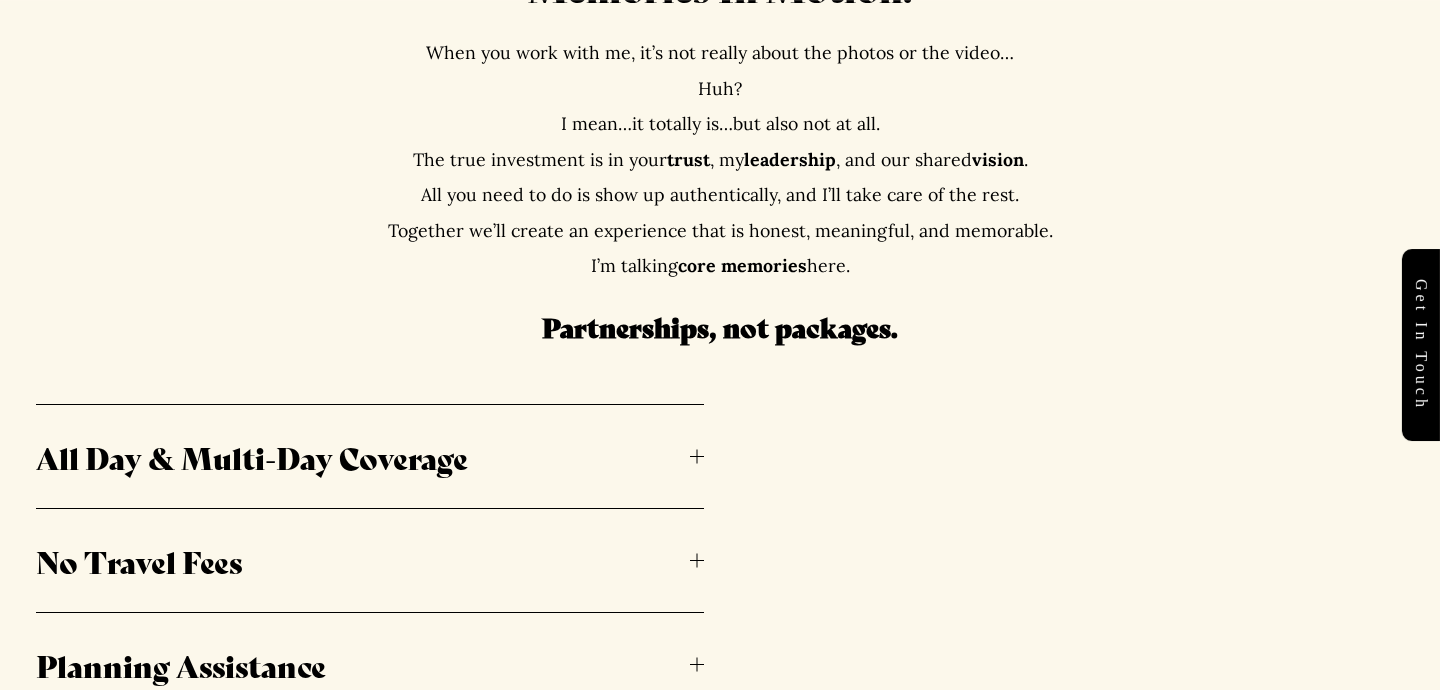 scroll, scrollTop: 615, scrollLeft: 0, axis: vertical 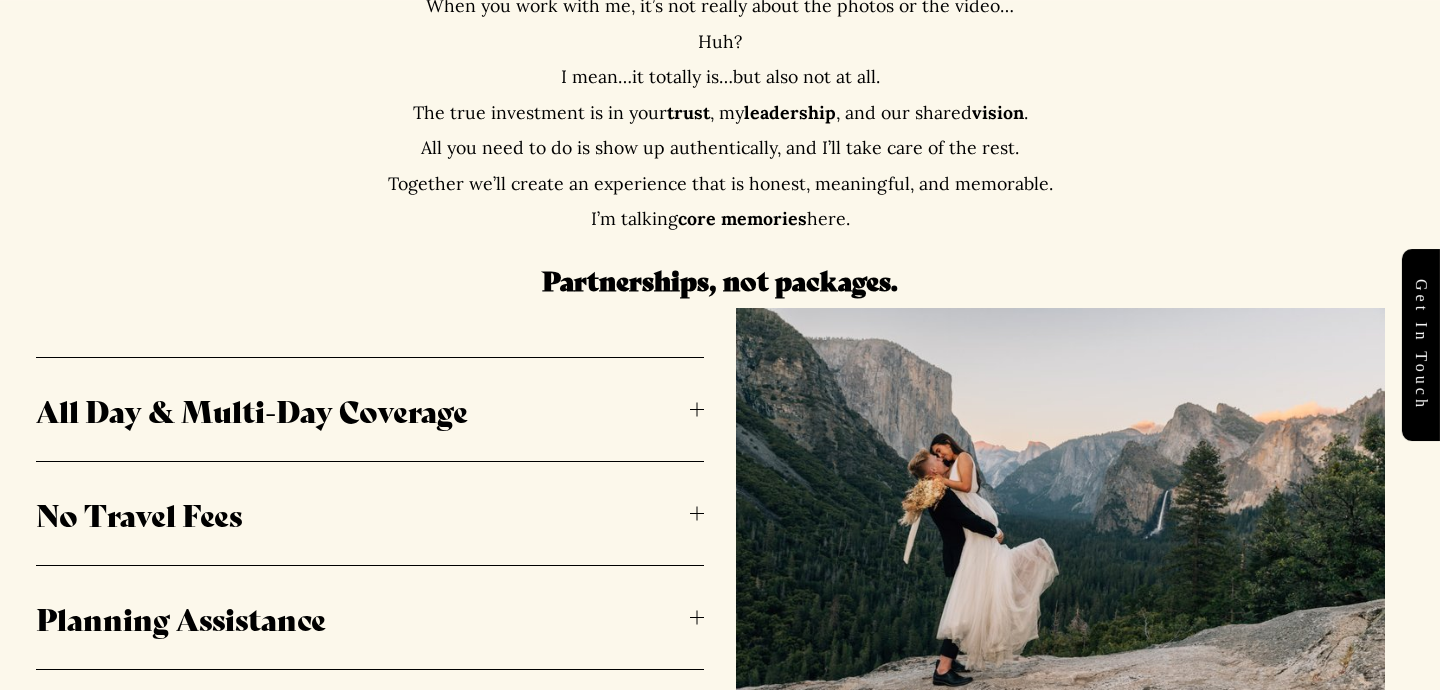 click on "All Day & Multi-Day Coverage" at bounding box center (363, 409) 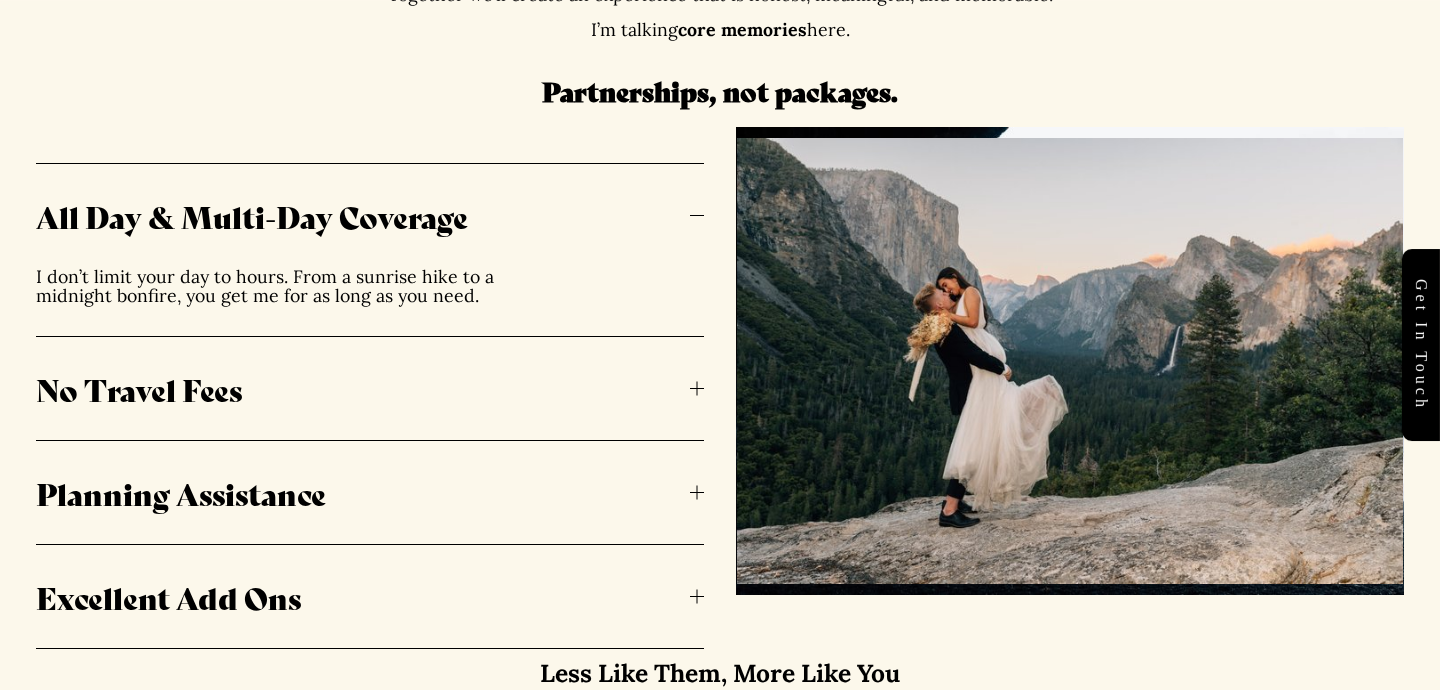 scroll, scrollTop: 810, scrollLeft: 0, axis: vertical 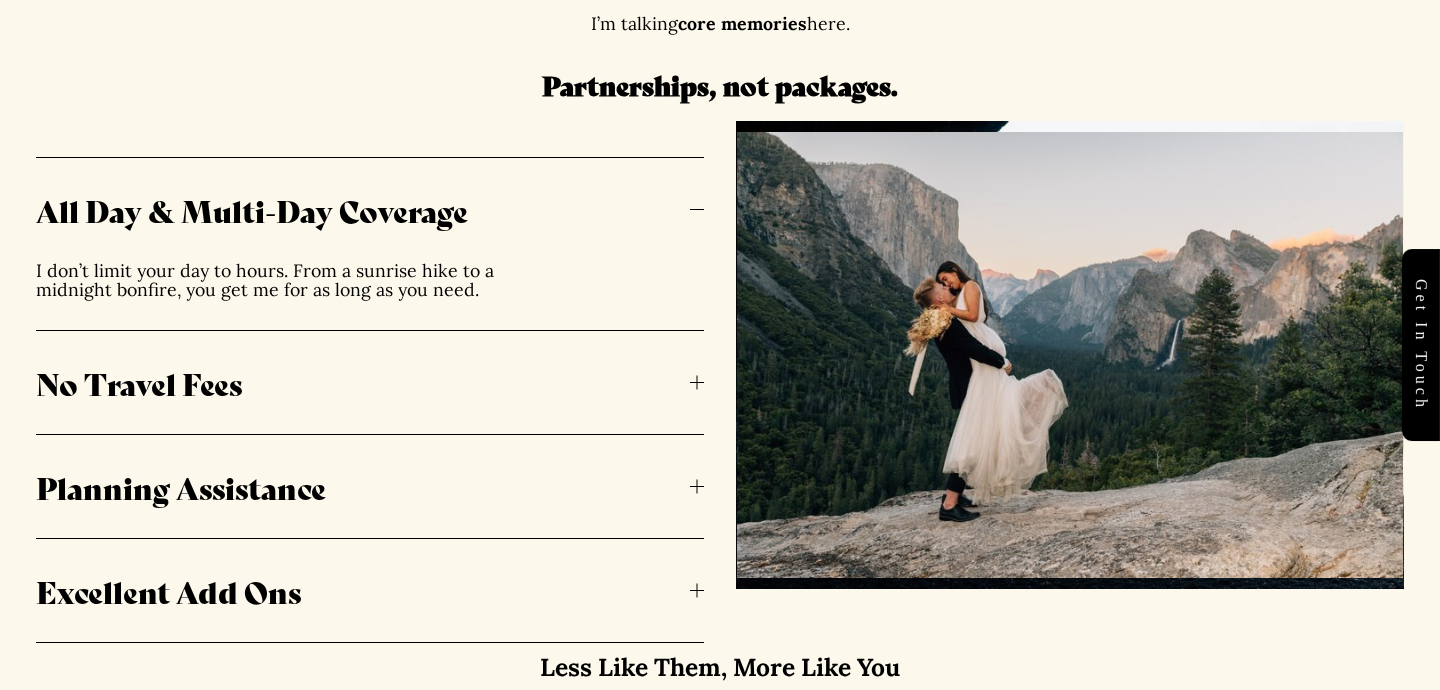 click on "No Travel Fees" at bounding box center (370, 382) 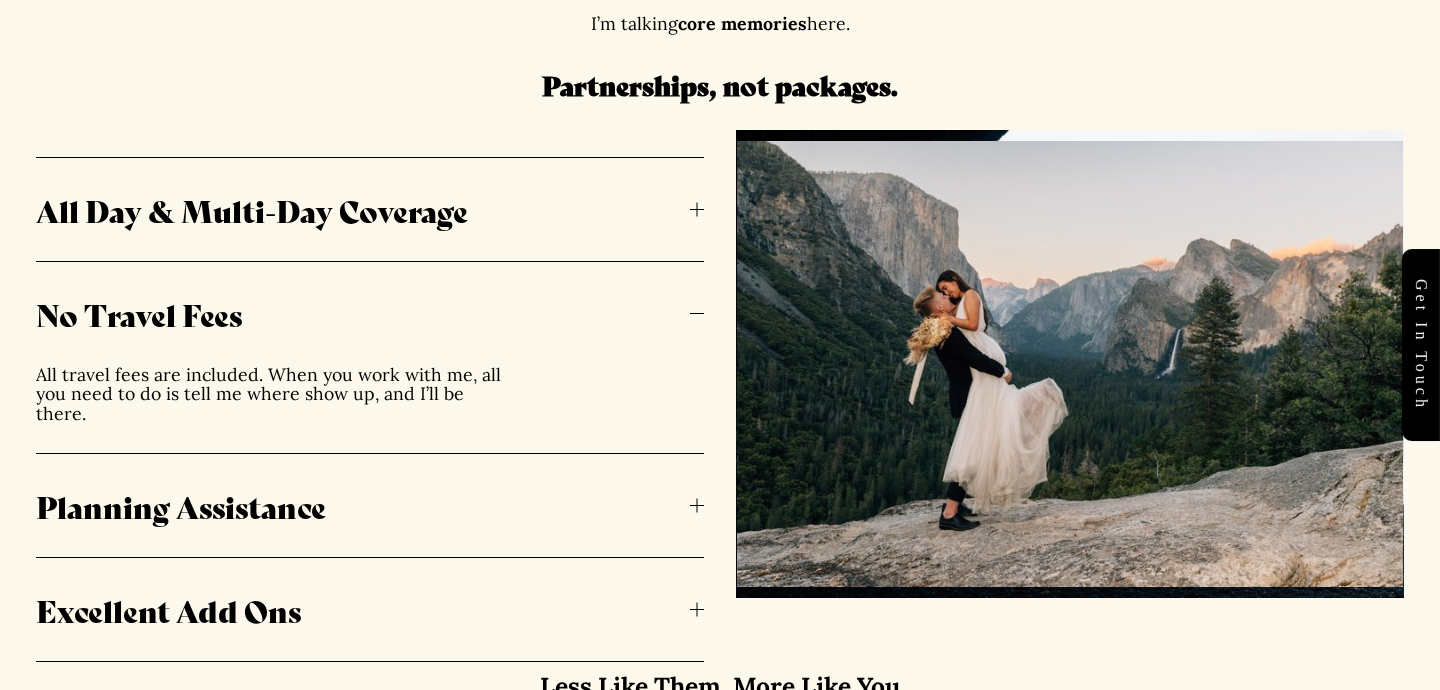 click on "Planning Assistance" at bounding box center (363, 505) 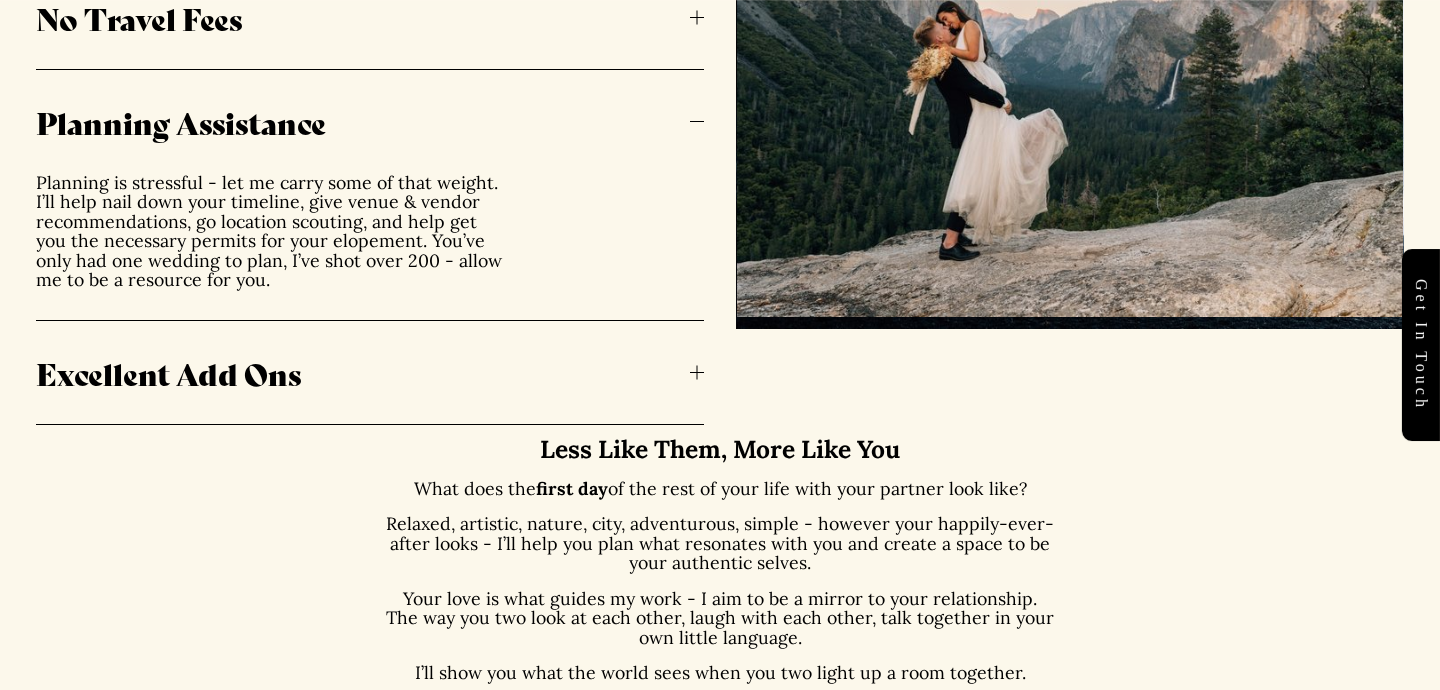 scroll, scrollTop: 1107, scrollLeft: 0, axis: vertical 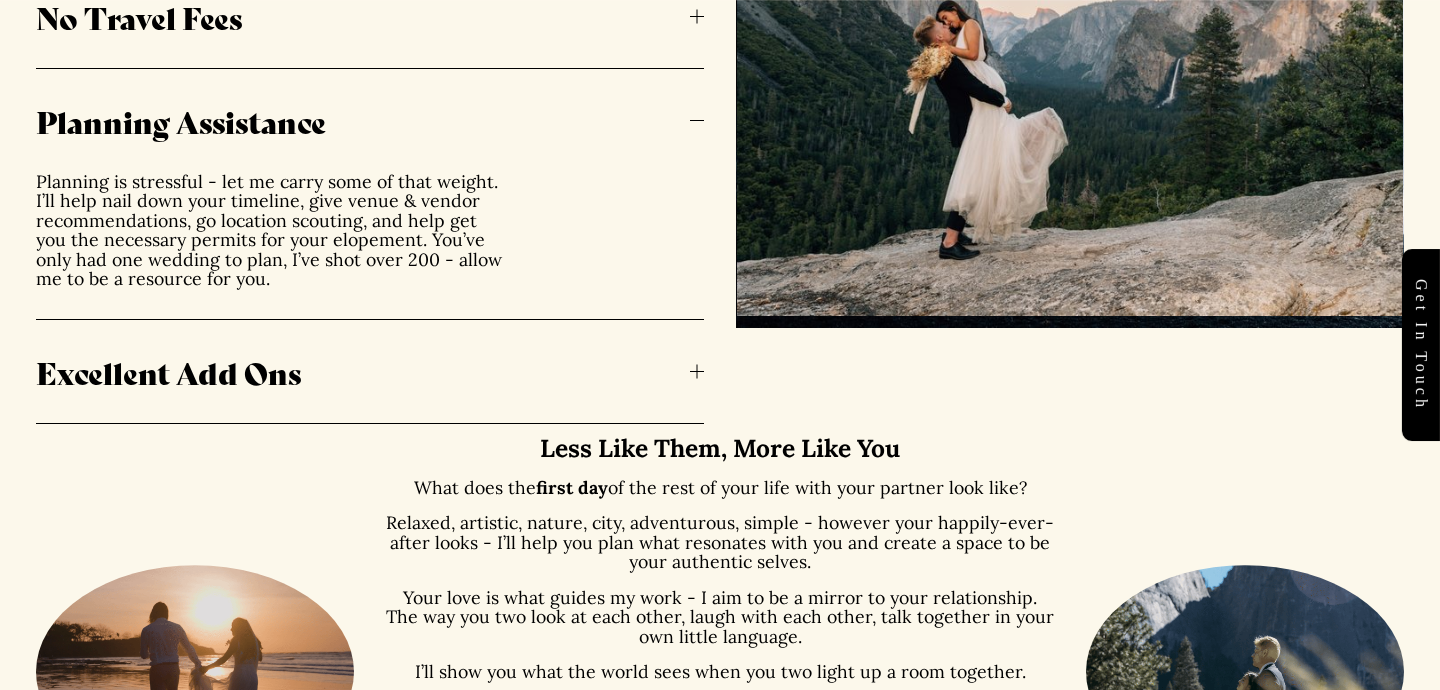 click on "Excellent Add Ons" at bounding box center [363, 371] 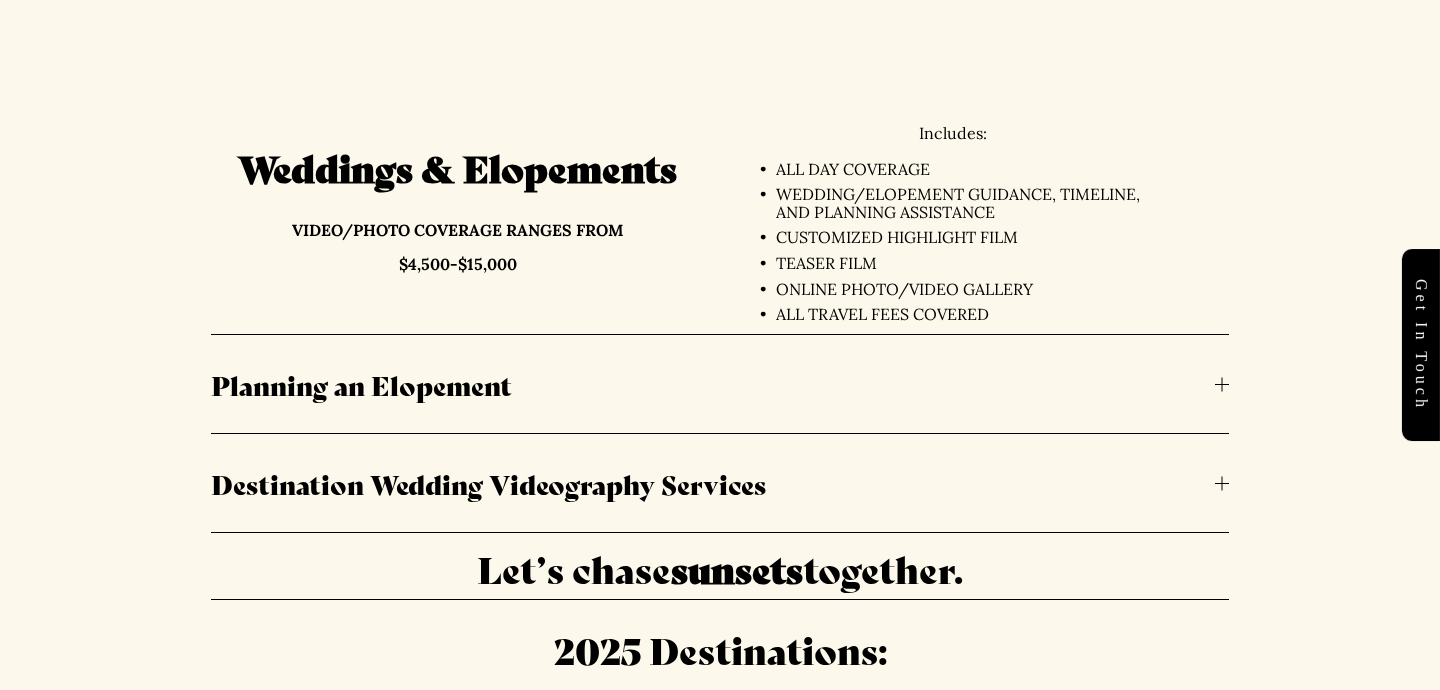scroll, scrollTop: 4397, scrollLeft: 0, axis: vertical 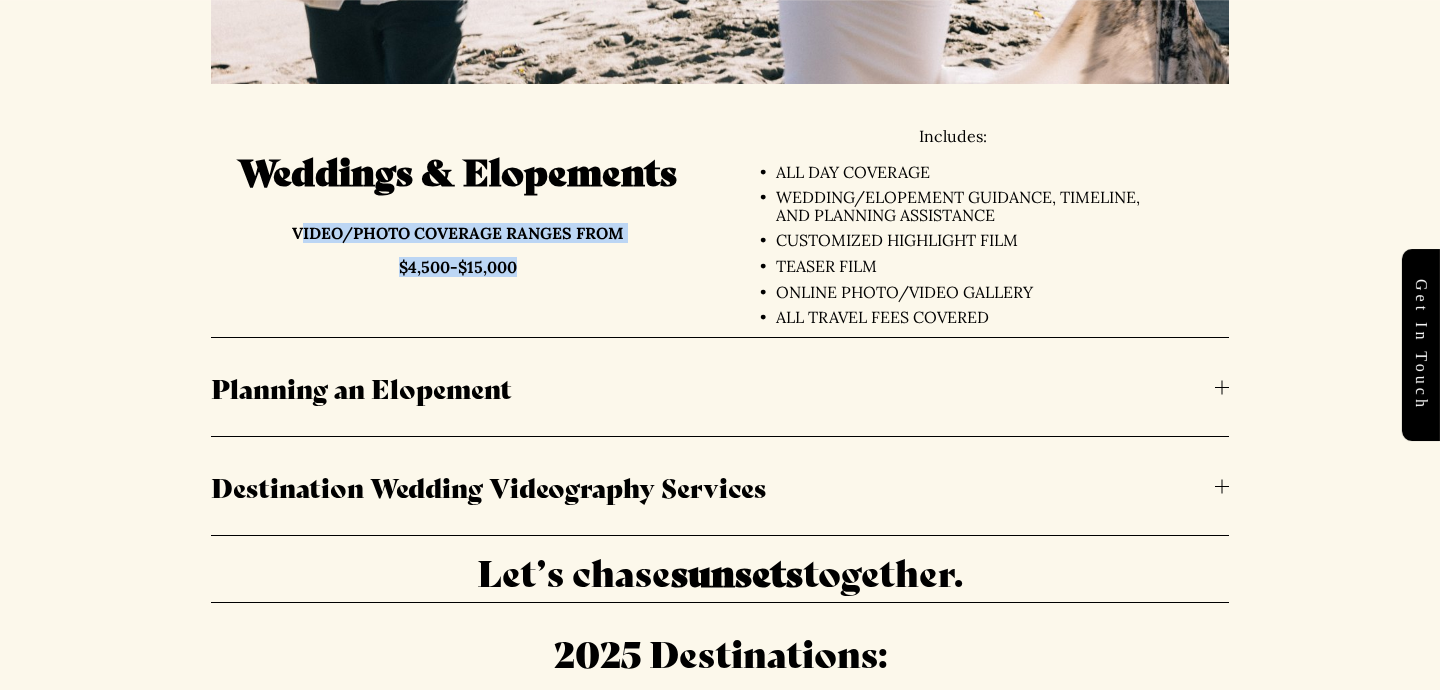 drag, startPoint x: 290, startPoint y: 233, endPoint x: 519, endPoint y: 274, distance: 232.64136 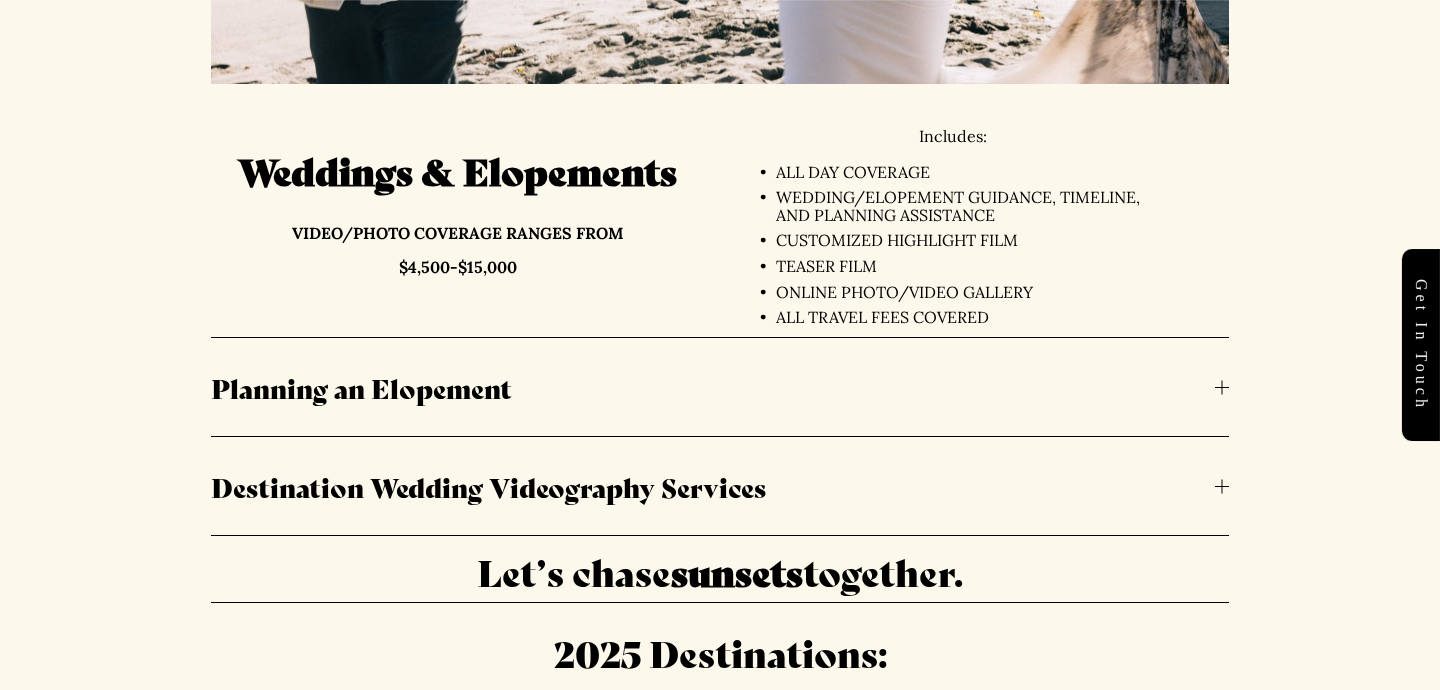 click on "$4,500-$15,000" at bounding box center (457, 268) 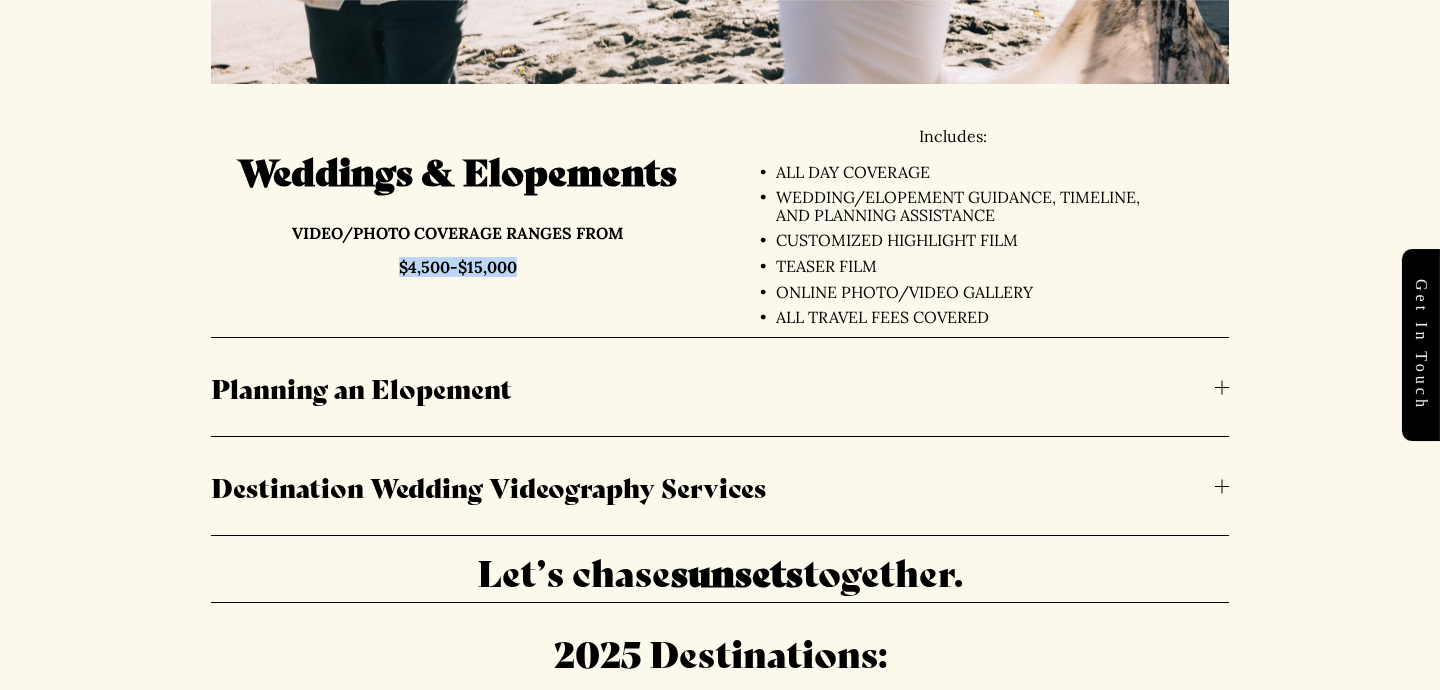 drag, startPoint x: 399, startPoint y: 269, endPoint x: 551, endPoint y: 269, distance: 152 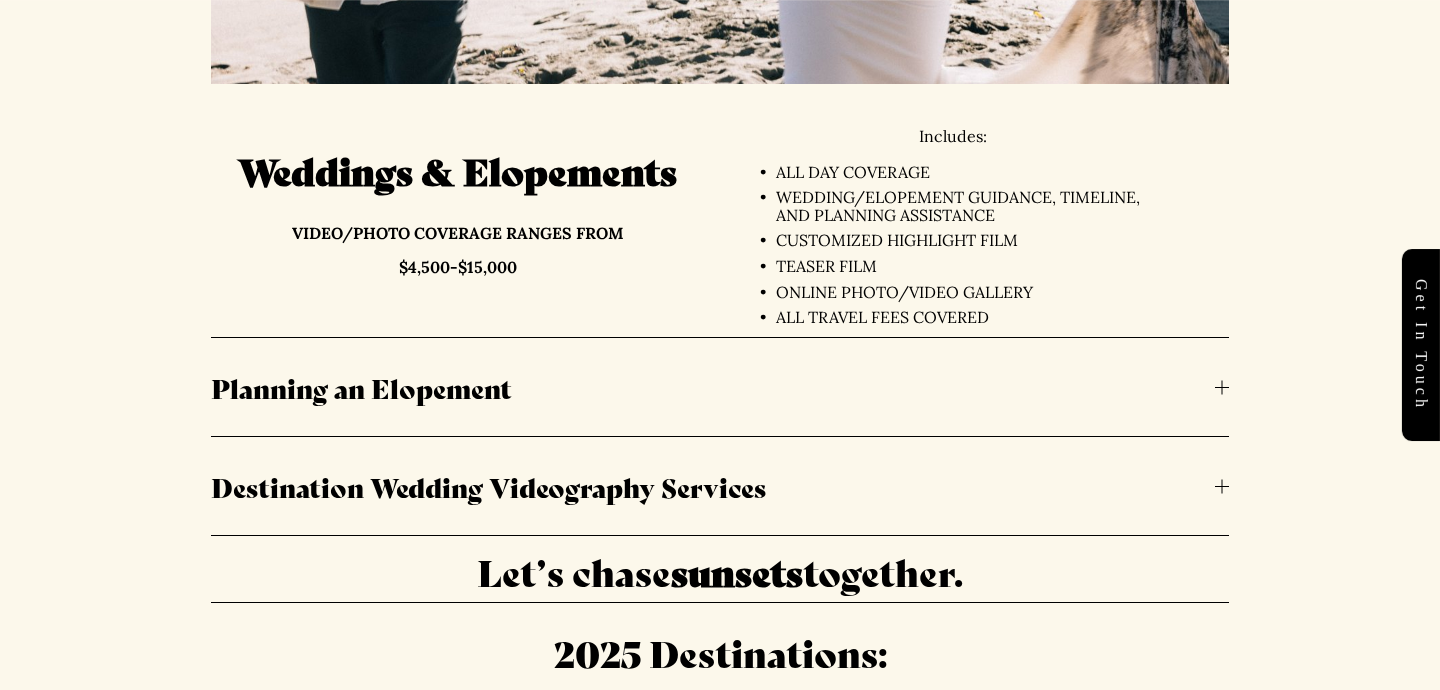click on "ALL DAY COVERAGE" at bounding box center (973, 173) 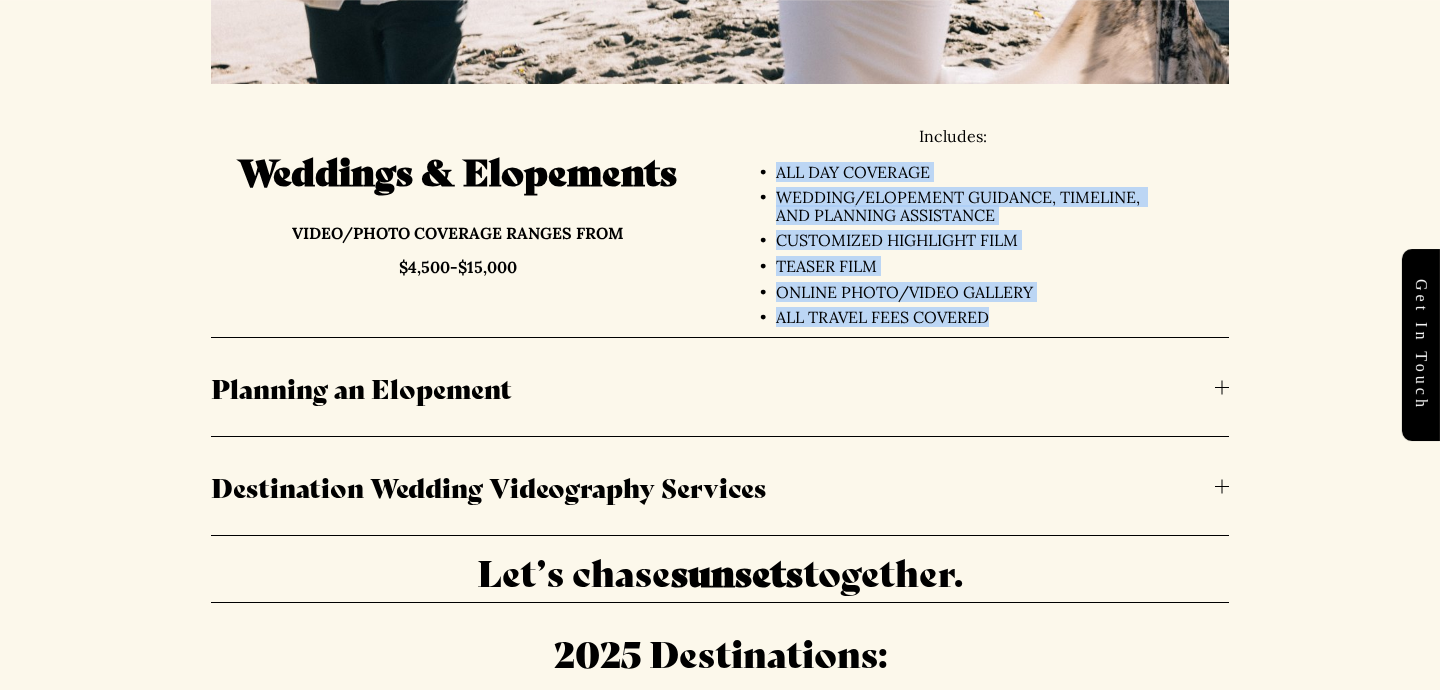 drag, startPoint x: 776, startPoint y: 168, endPoint x: 1020, endPoint y: 323, distance: 289.06918 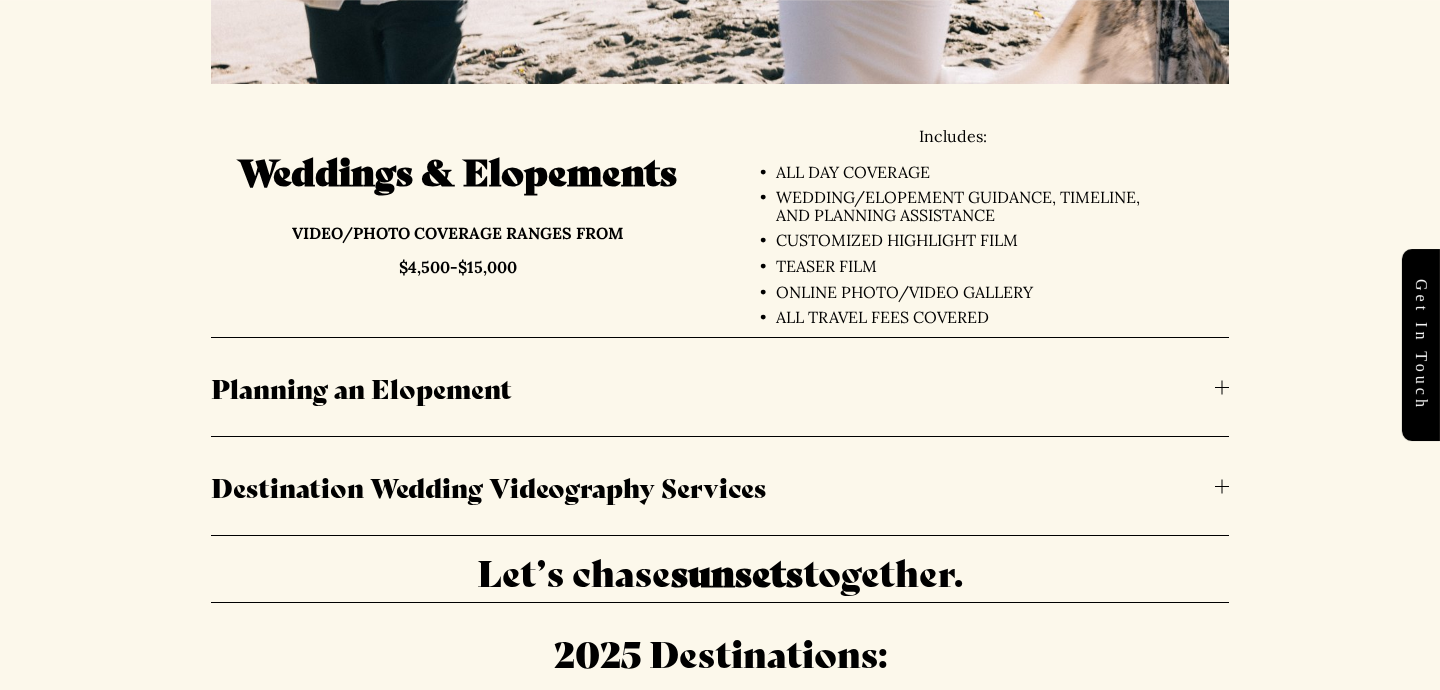 click on "ALL DAY COVERAGE WEDDING/ELOPEMENT GUIDANCE, TIMELINE, AND PLANNING ASSISTANCE CUSTOMIZED HIGHLIGHT FILM TEASER FILM ONLINE PHOTO/VIDEO GALLERY ALL TRAVEL FEES COVERED" at bounding box center [953, 245] 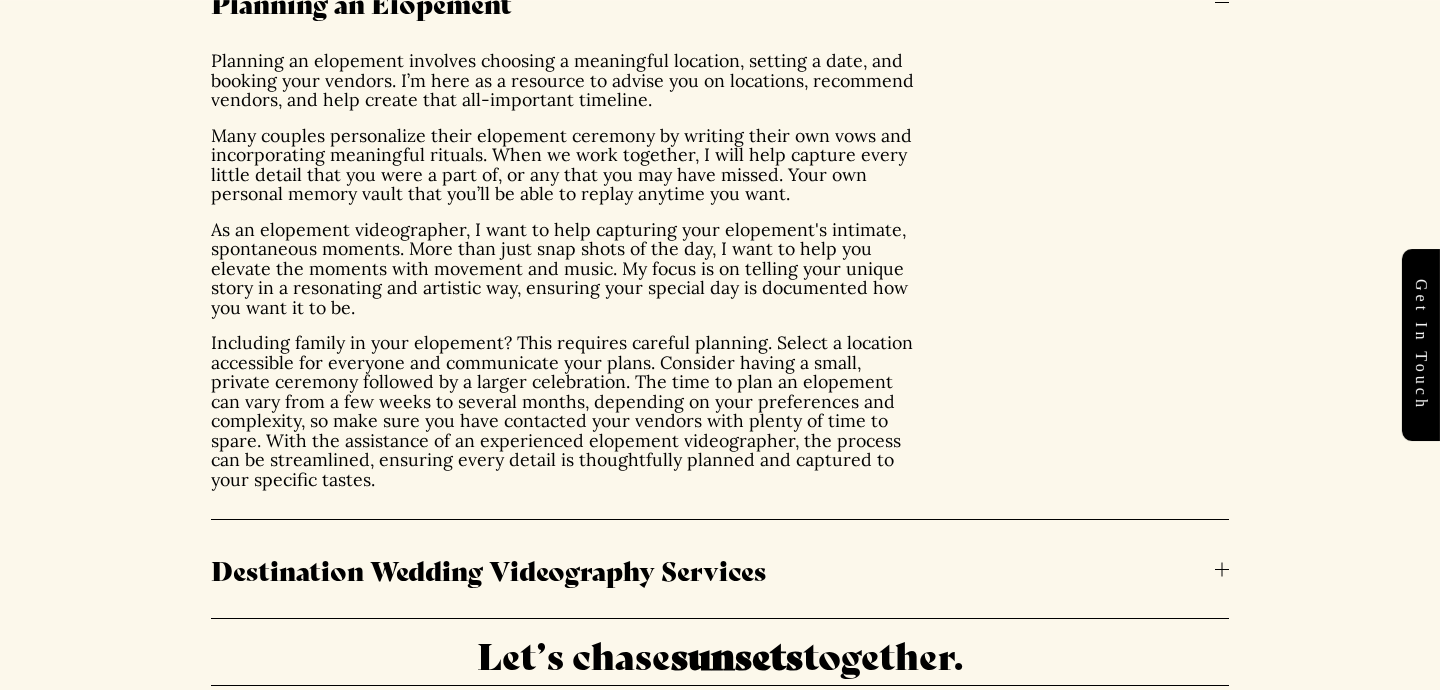scroll, scrollTop: 4789, scrollLeft: 0, axis: vertical 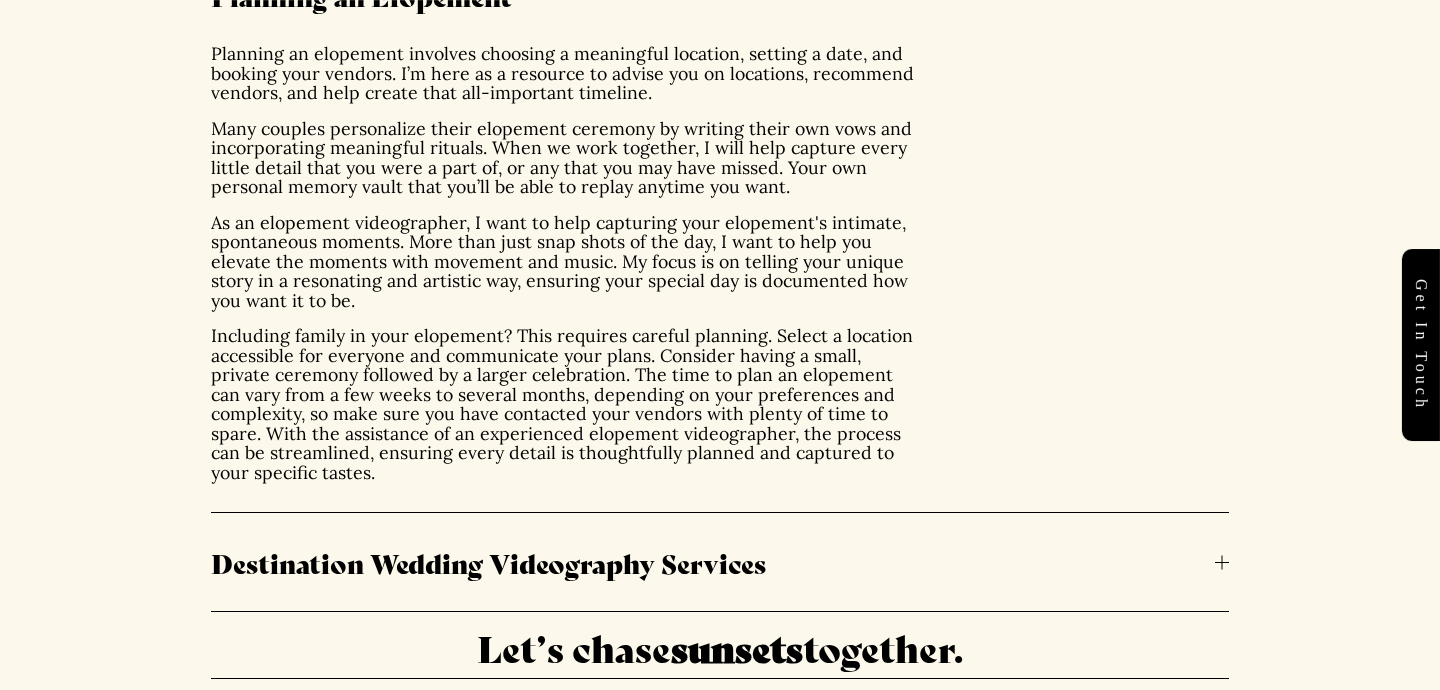 click on "Destination Wedding Videography Services" at bounding box center [713, 562] 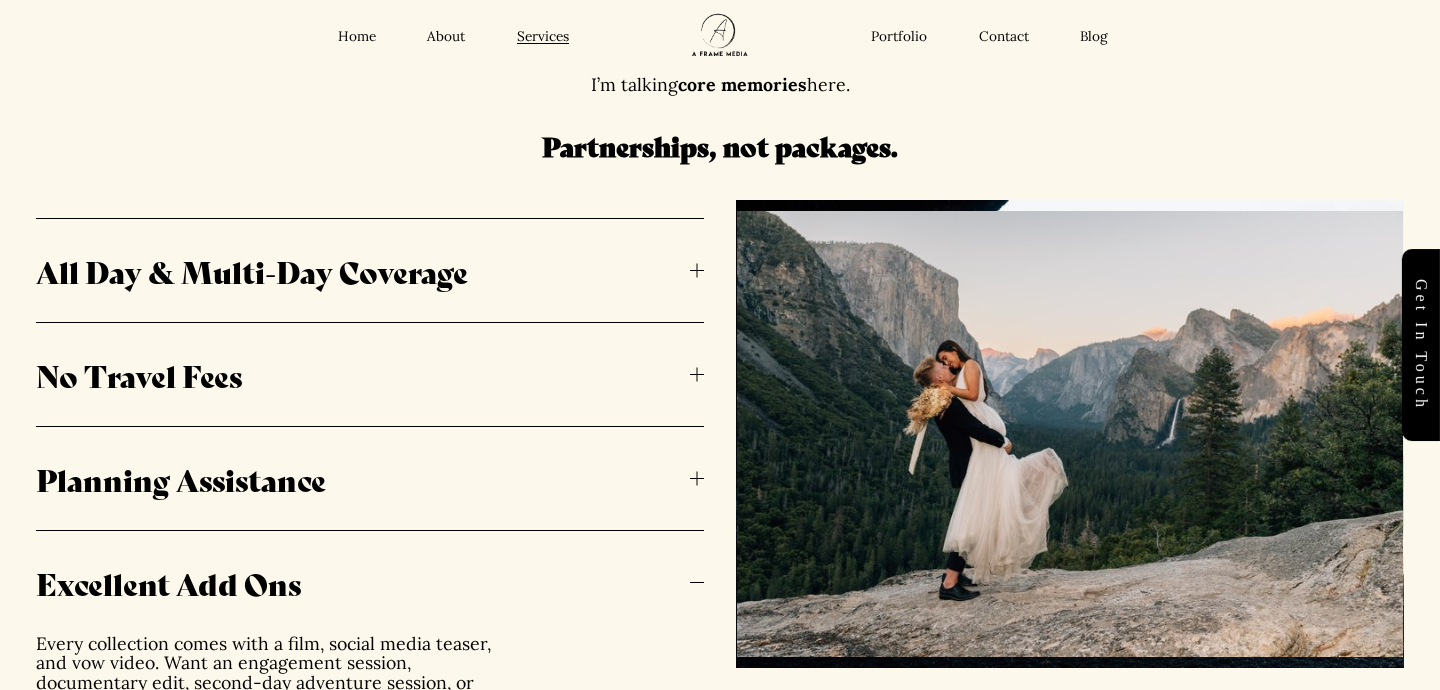scroll, scrollTop: 0, scrollLeft: 0, axis: both 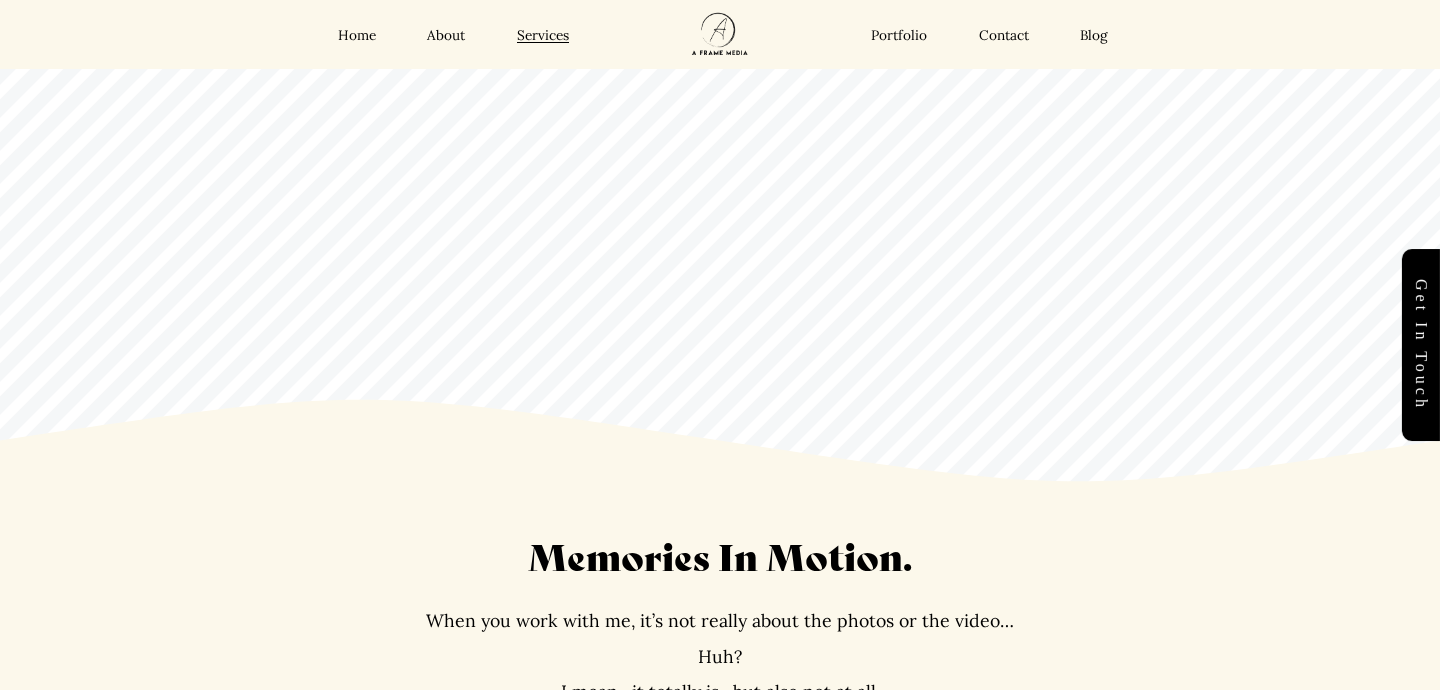 click on "Portfolio" at bounding box center [899, 35] 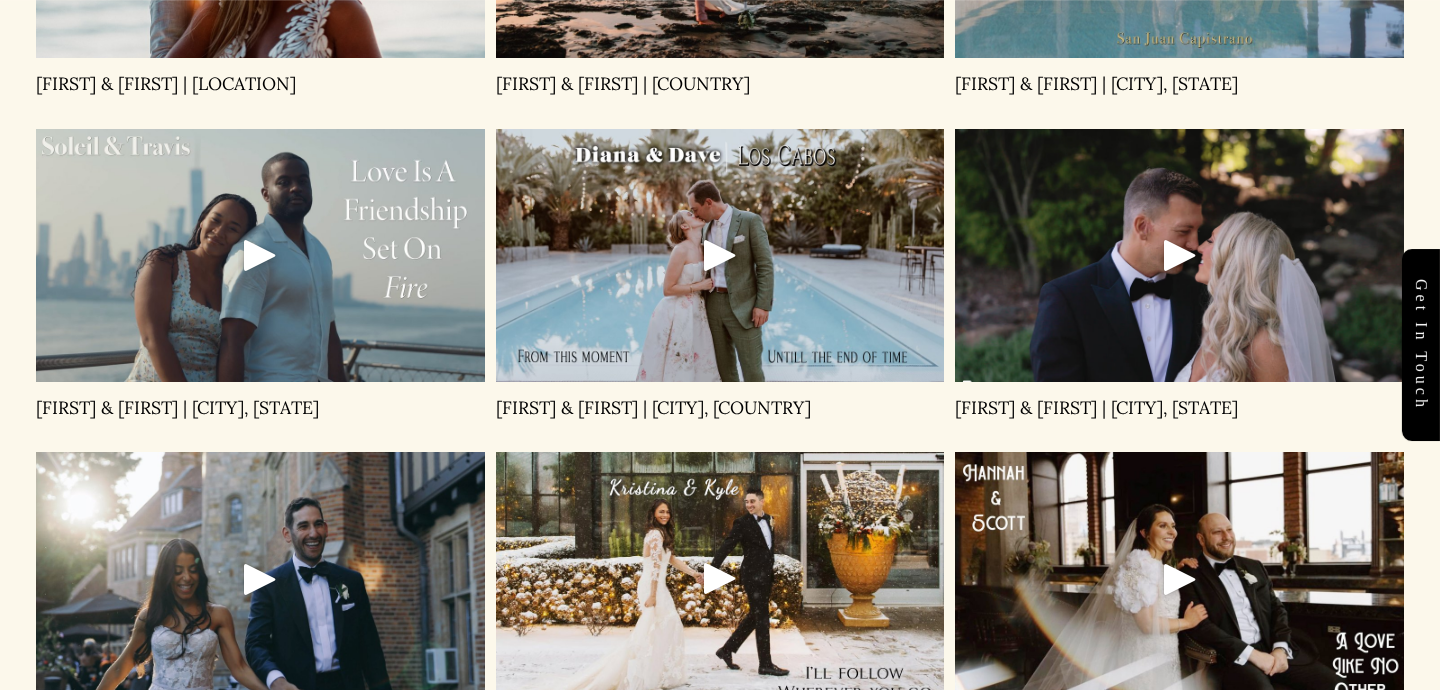 scroll, scrollTop: 1669, scrollLeft: 0, axis: vertical 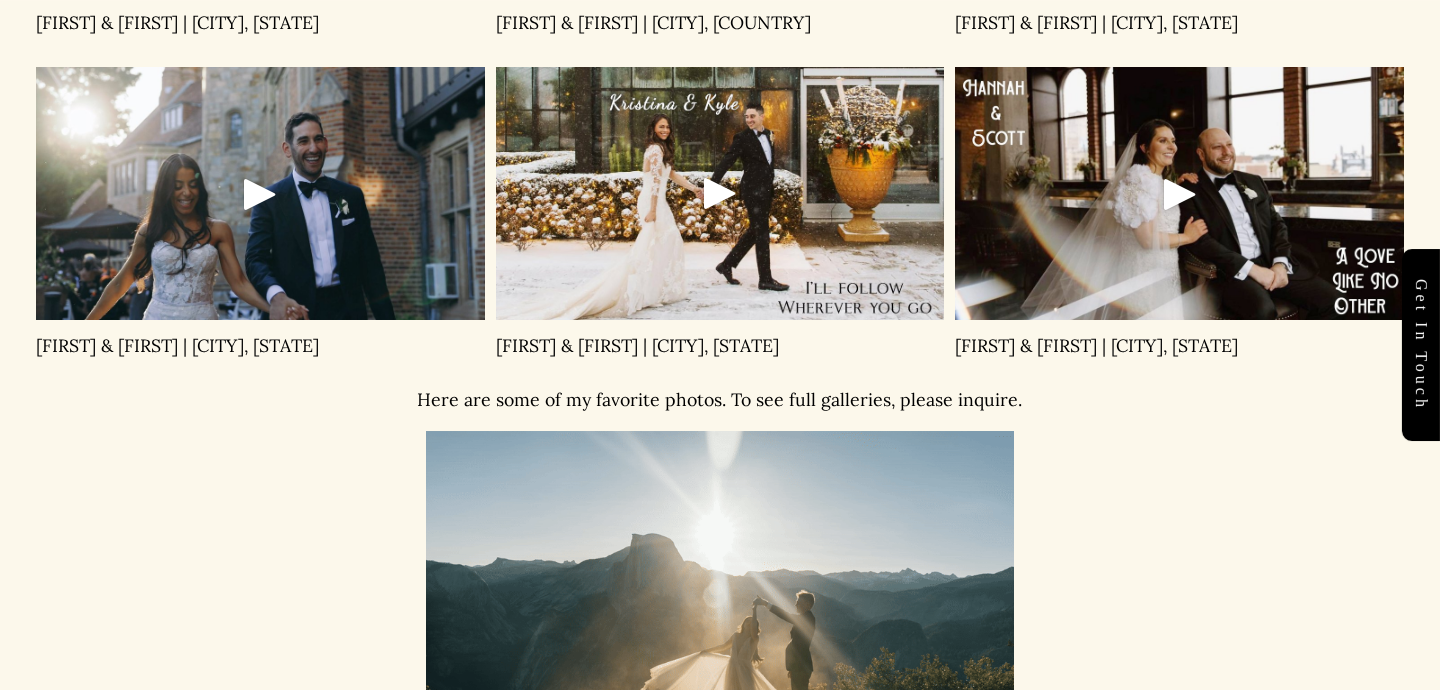 click 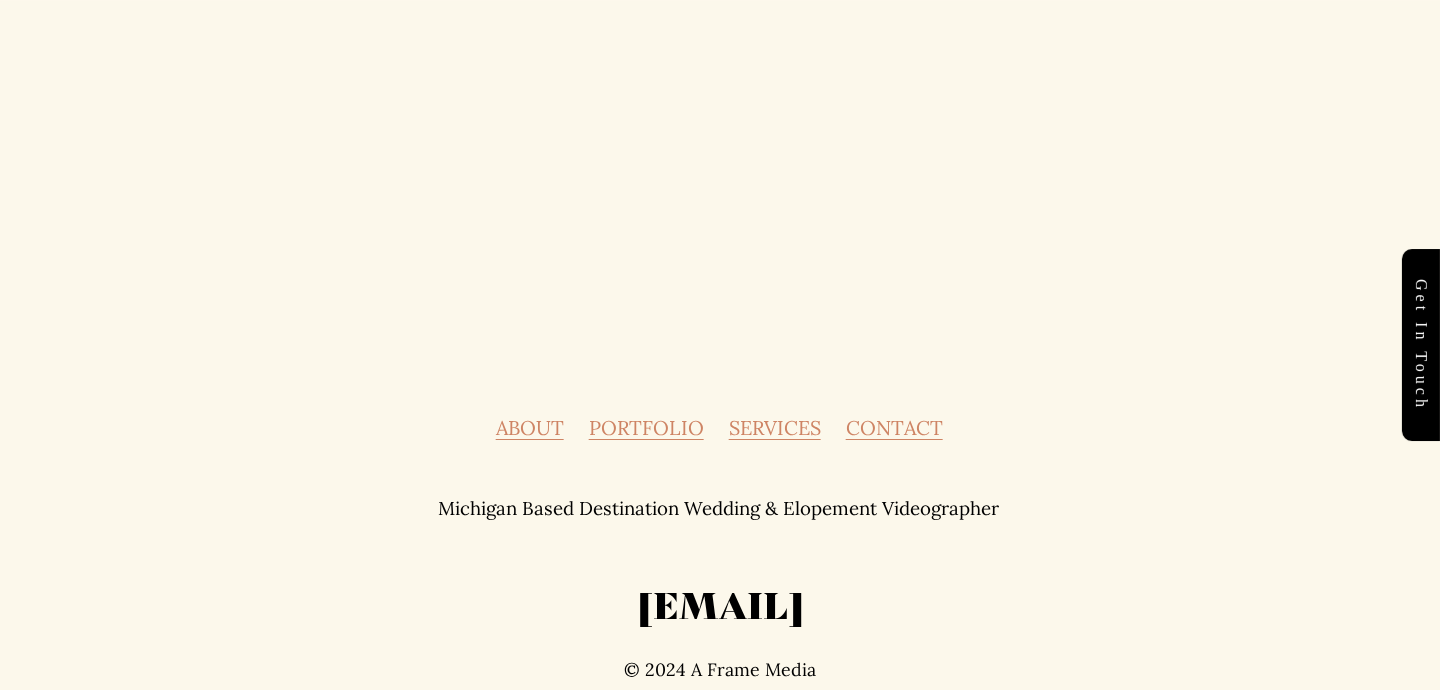 scroll, scrollTop: 9520, scrollLeft: 0, axis: vertical 